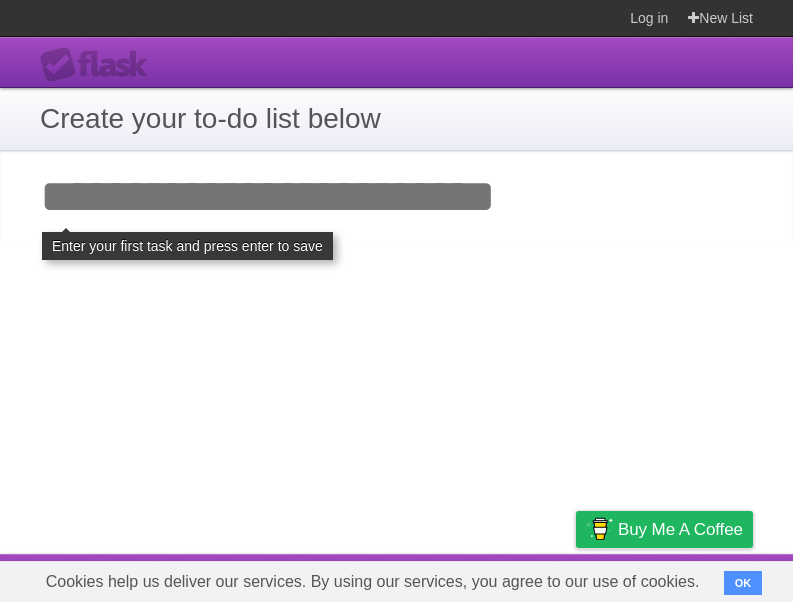scroll, scrollTop: 0, scrollLeft: 0, axis: both 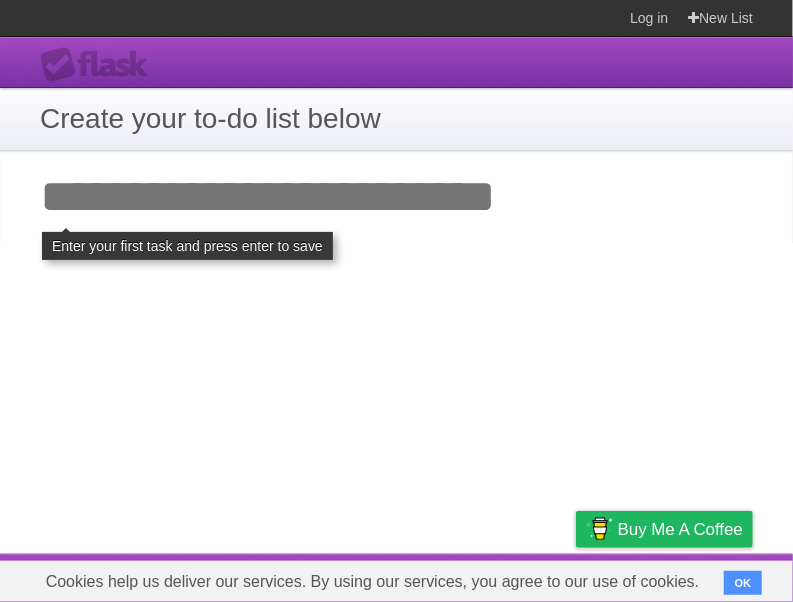 paste on "**********" 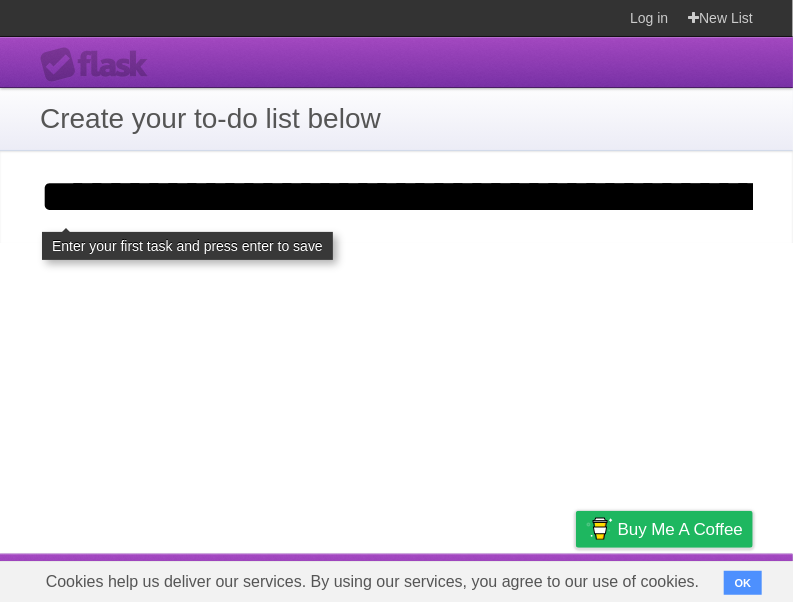 scroll, scrollTop: 0, scrollLeft: 6788, axis: horizontal 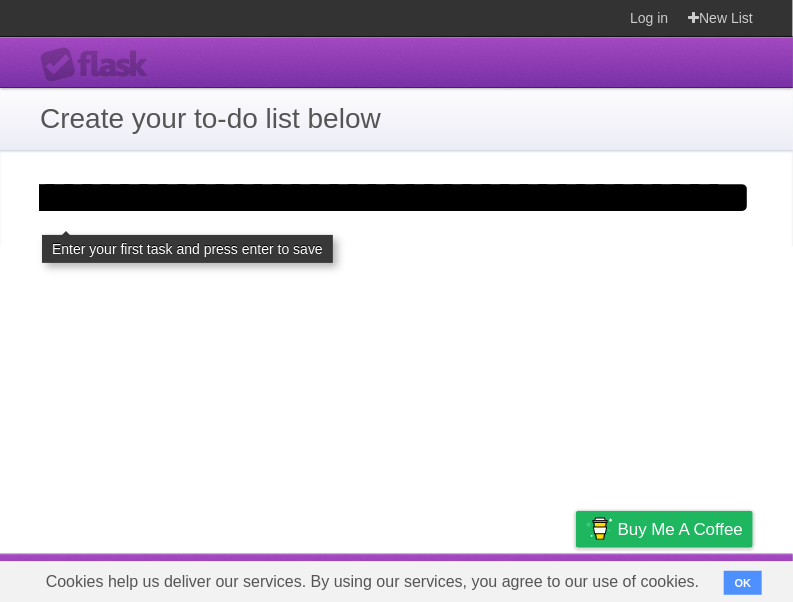 click on "**********" at bounding box center (396, 198) 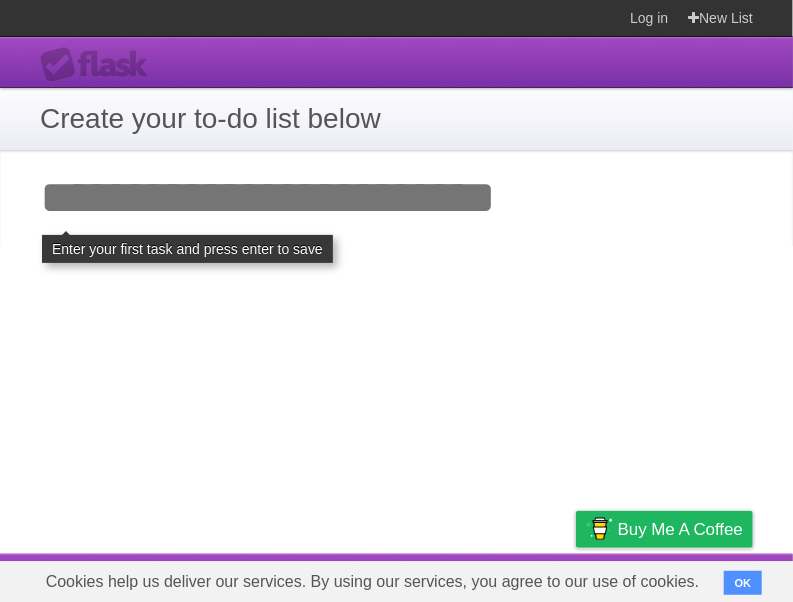 scroll, scrollTop: 0, scrollLeft: 0, axis: both 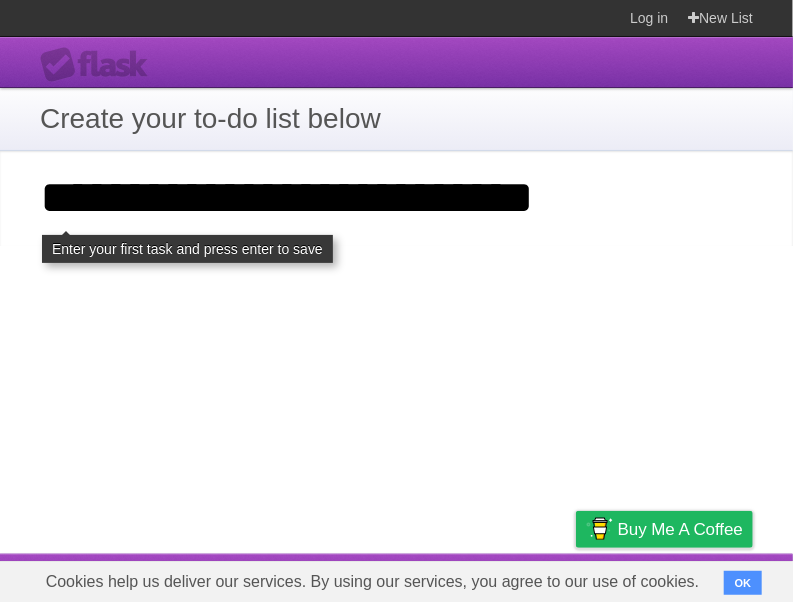 type on "**********" 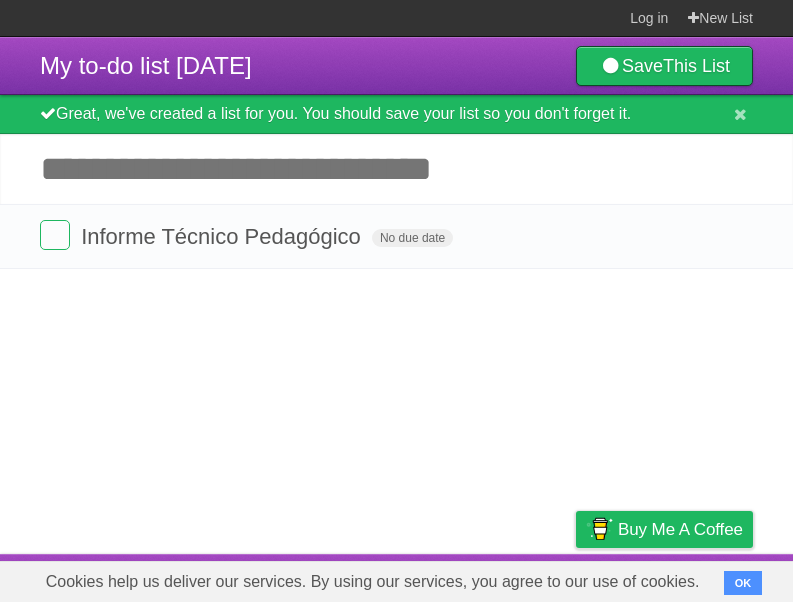 scroll, scrollTop: 0, scrollLeft: 0, axis: both 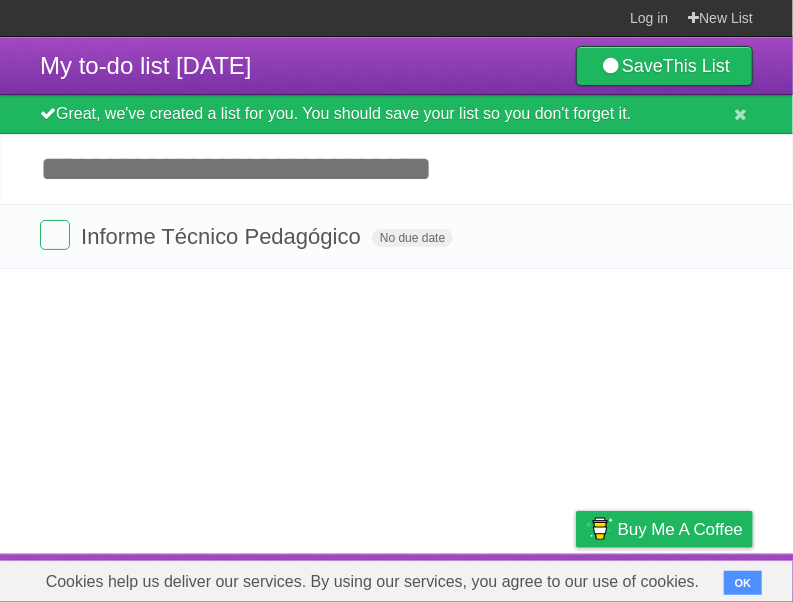 paste on "**********" 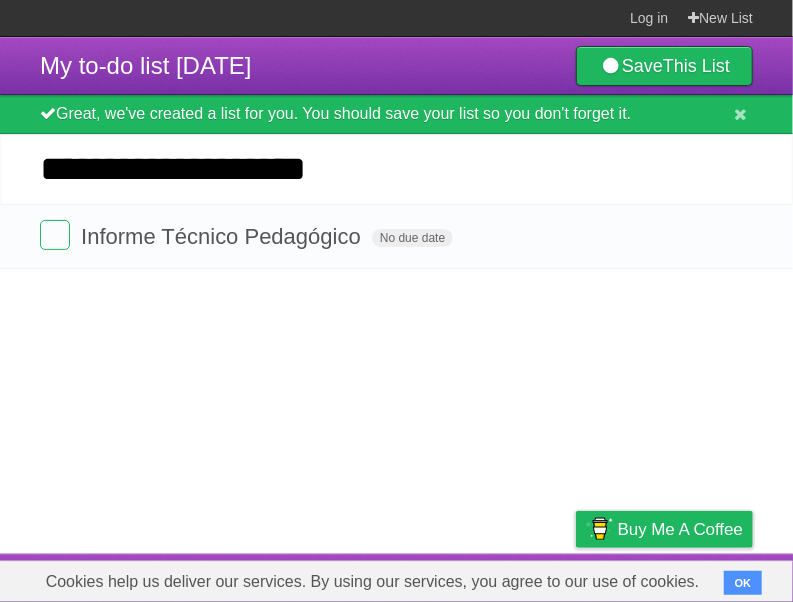 type on "**********" 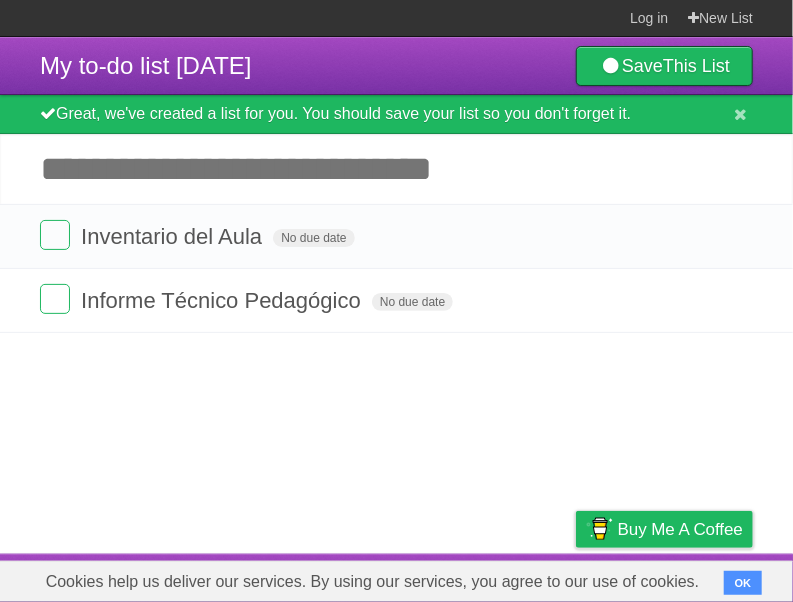 paste on "**********" 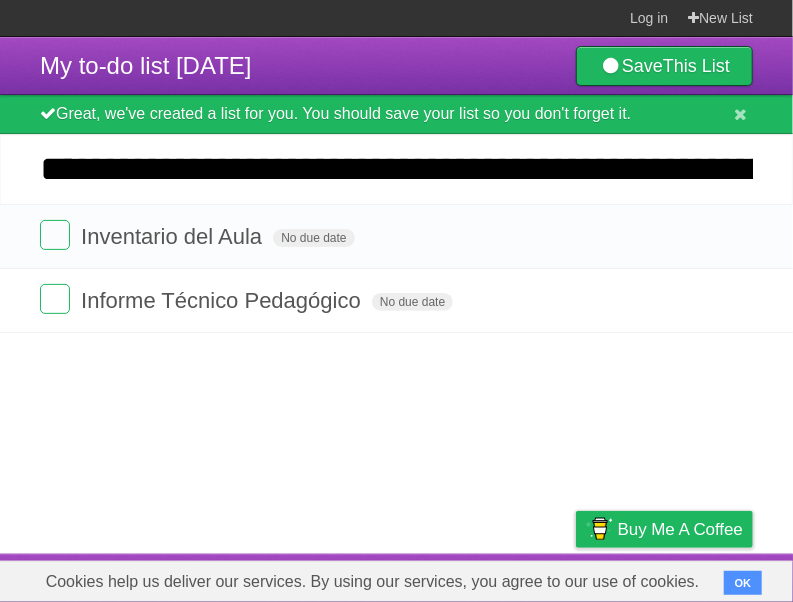 scroll, scrollTop: 0, scrollLeft: 358, axis: horizontal 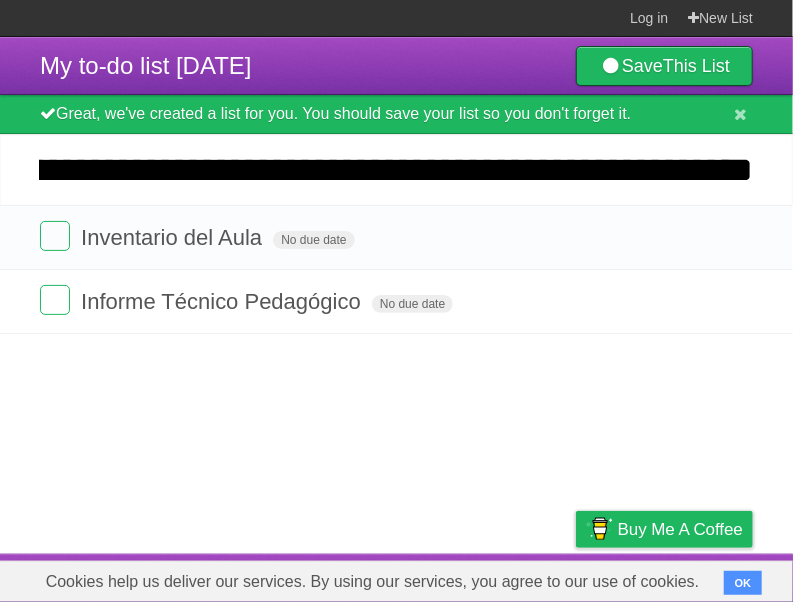 type on "**********" 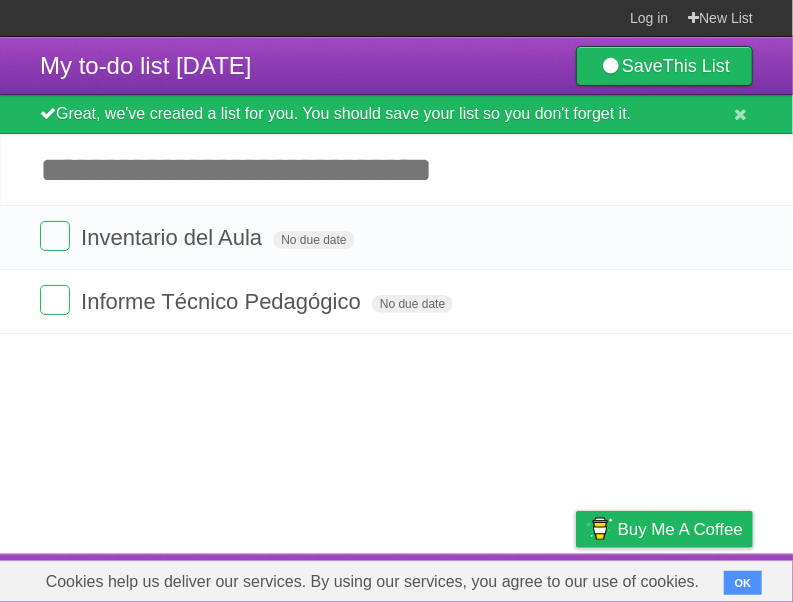 scroll, scrollTop: 0, scrollLeft: 0, axis: both 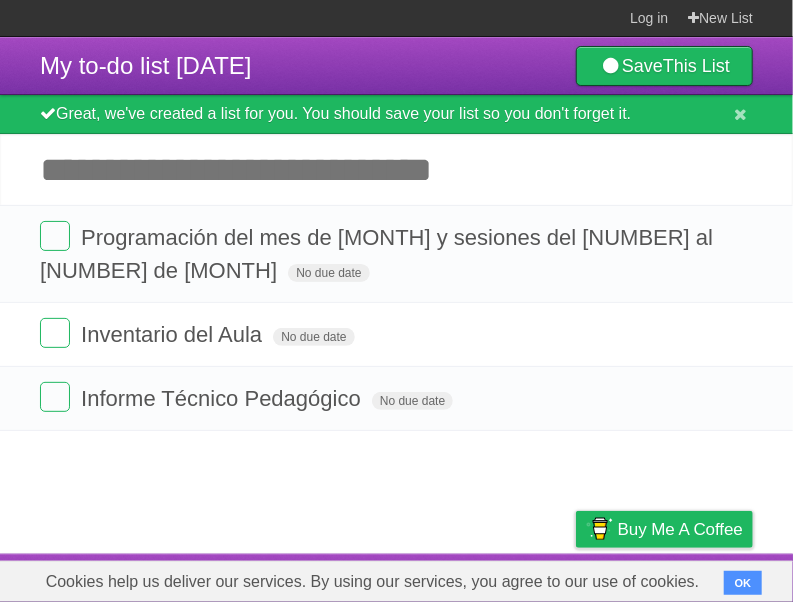 click on "Add another task" at bounding box center [396, 169] 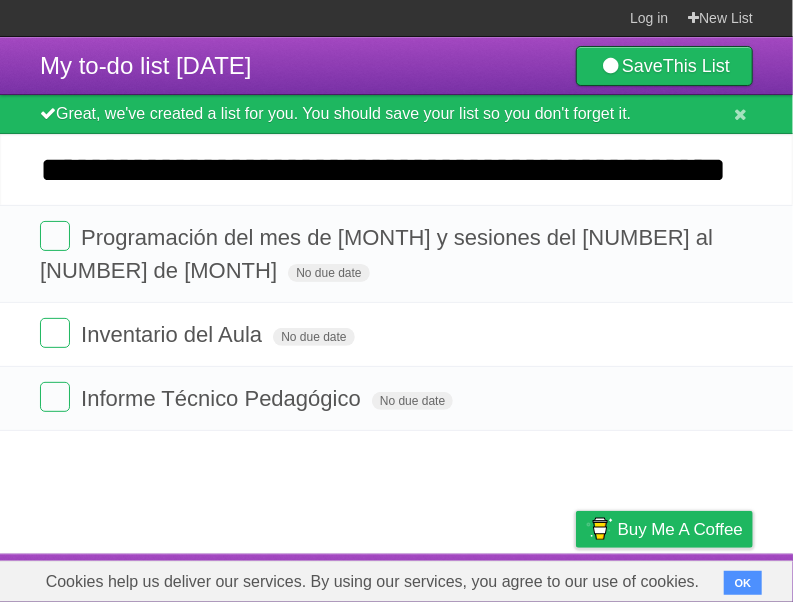 scroll, scrollTop: 0, scrollLeft: 26, axis: horizontal 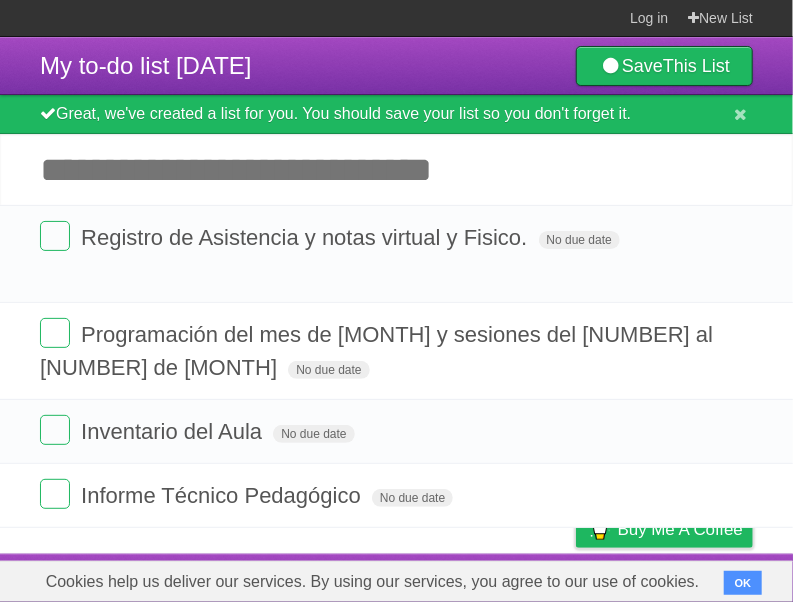 paste on "**********" 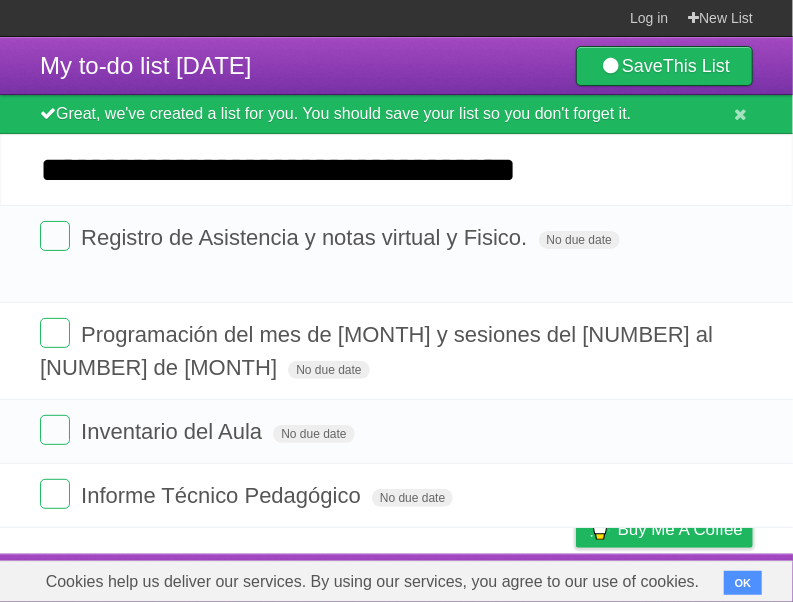 type on "**********" 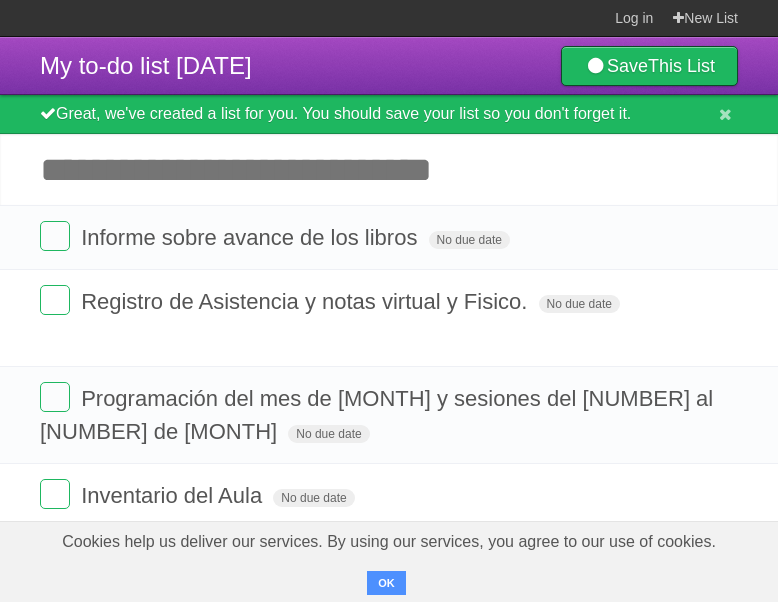 paste on "**********" 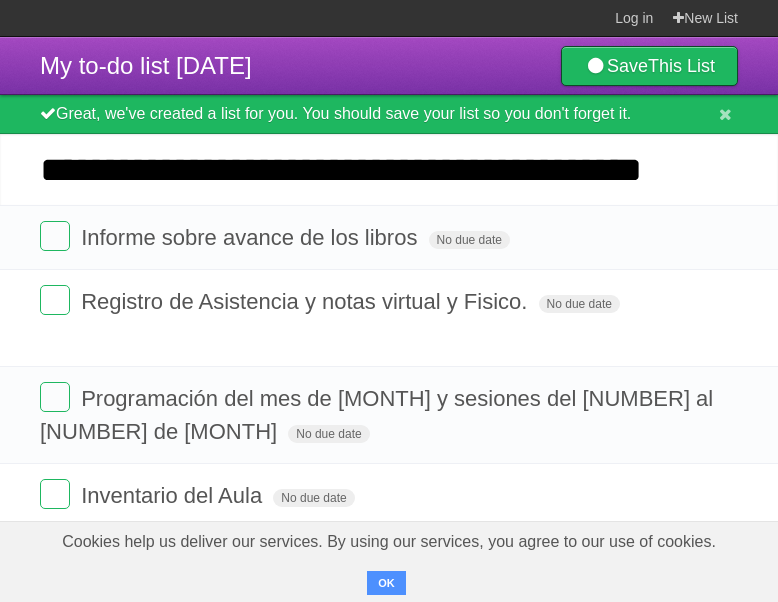 type on "**********" 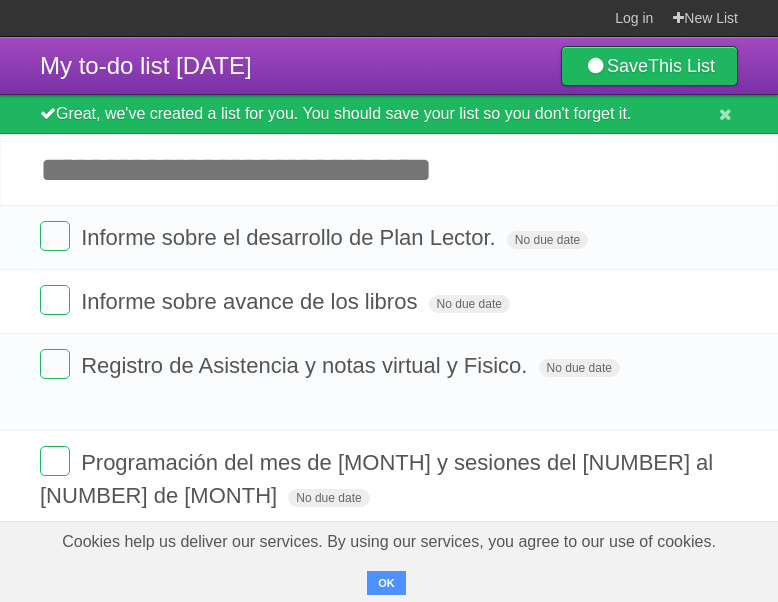 paste on "**********" 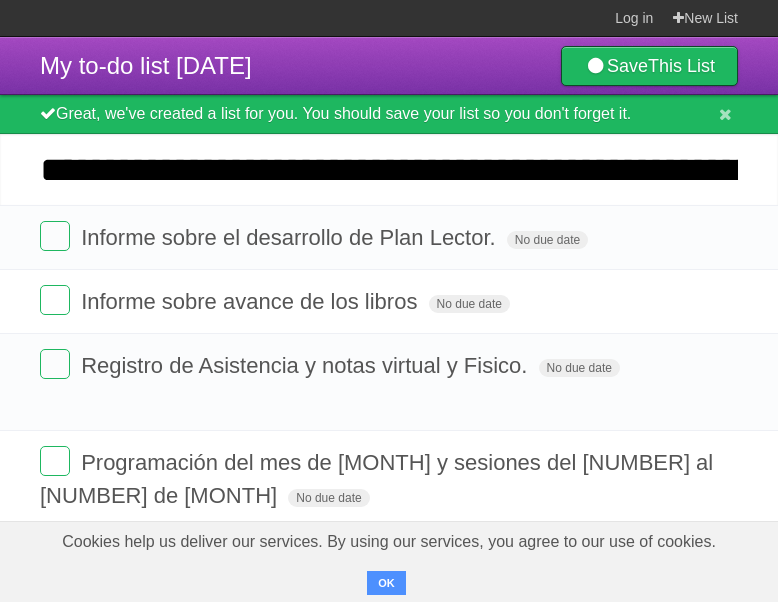 scroll, scrollTop: 0, scrollLeft: 716, axis: horizontal 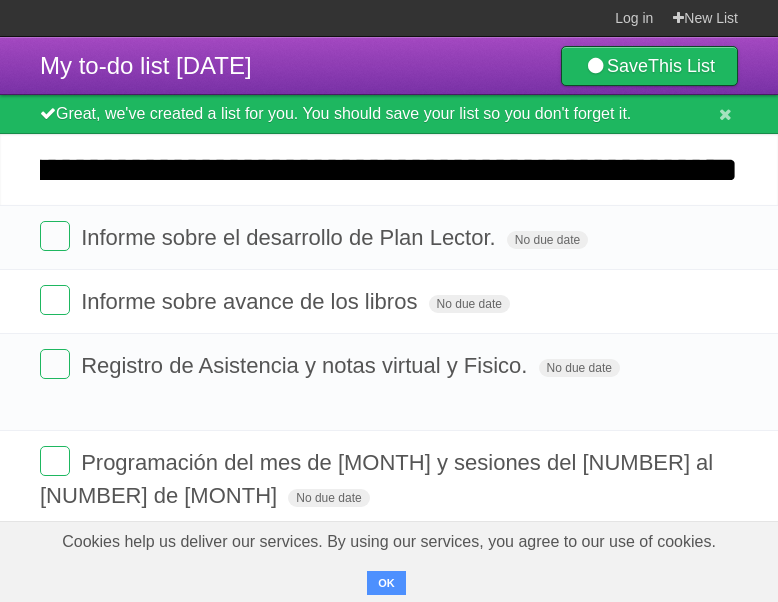 type on "**********" 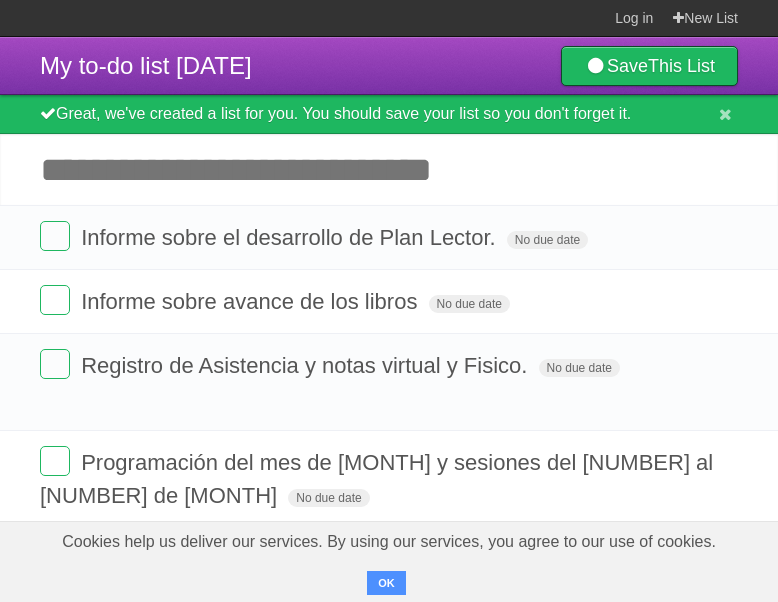 scroll, scrollTop: 0, scrollLeft: 0, axis: both 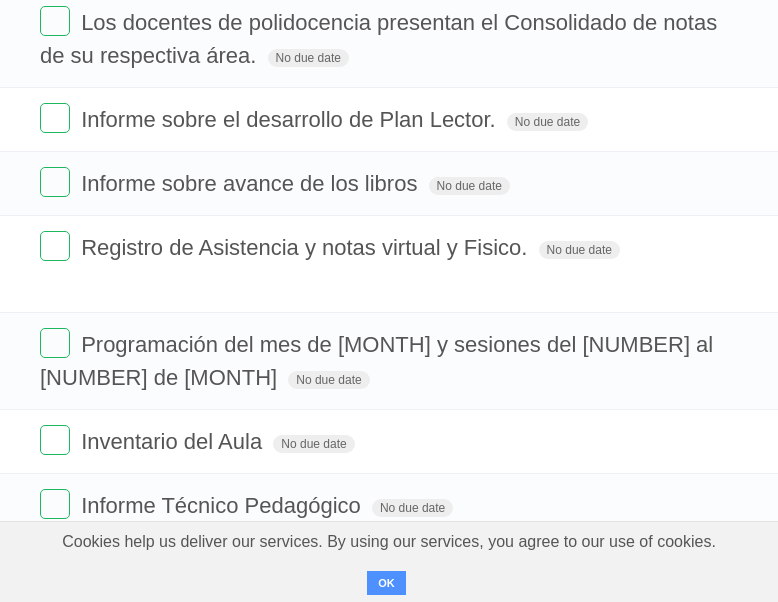 click on "OK" at bounding box center [386, 583] 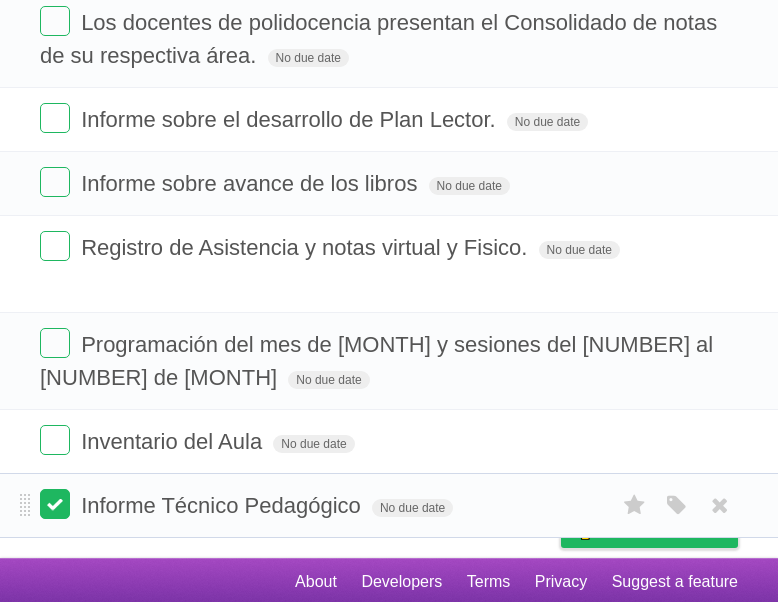click at bounding box center [55, 504] 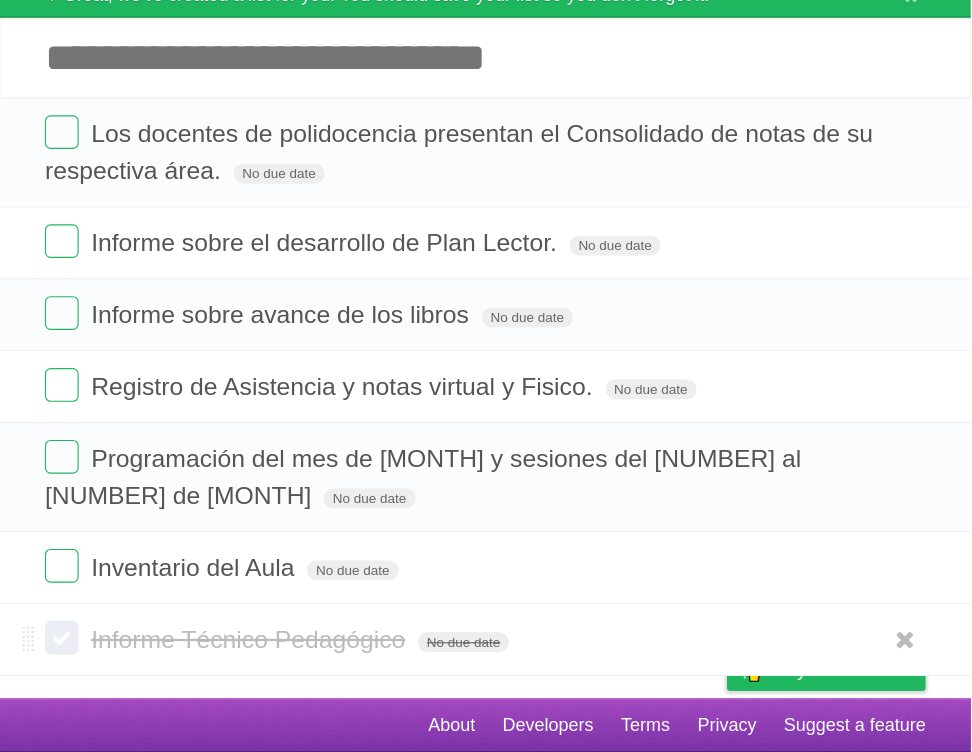 scroll, scrollTop: 40, scrollLeft: 0, axis: vertical 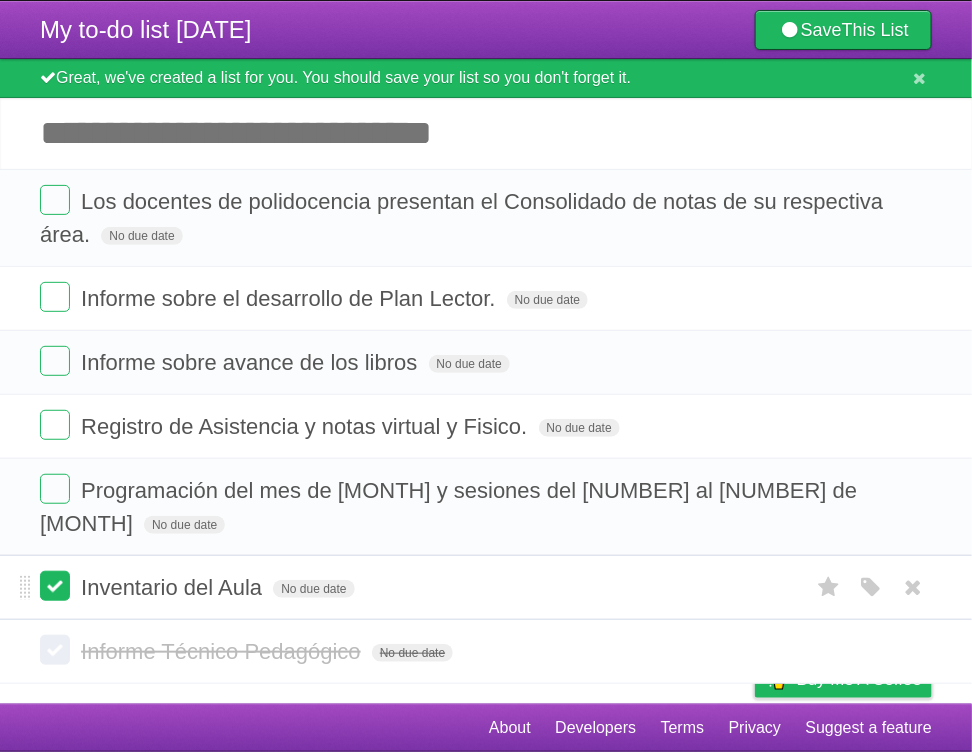 click at bounding box center [55, 586] 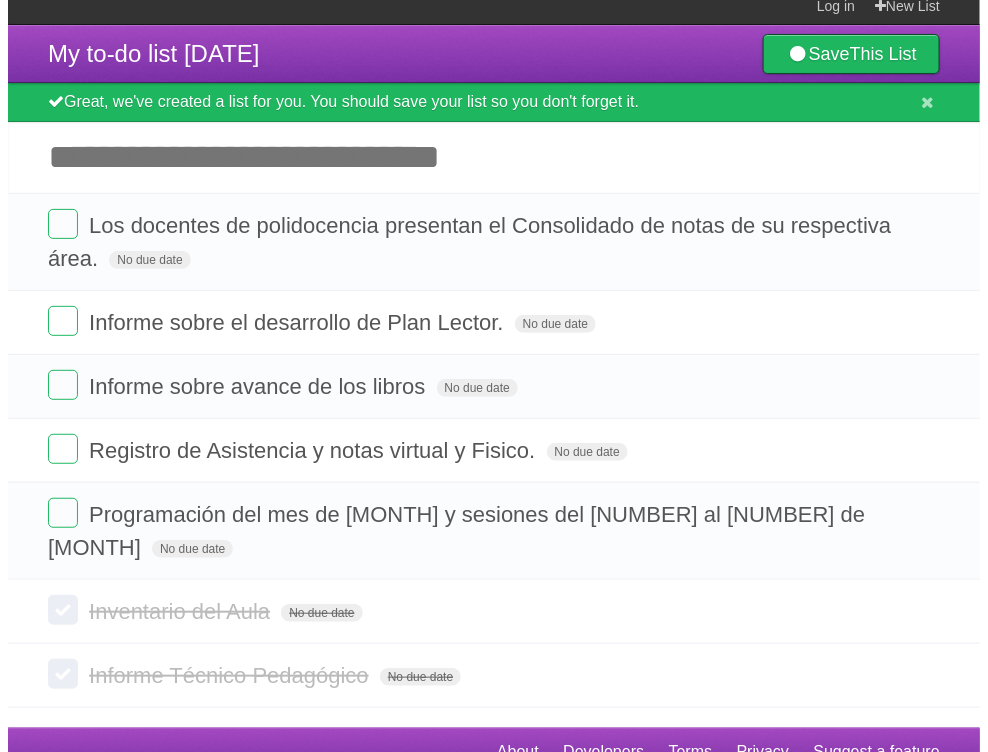 scroll, scrollTop: 0, scrollLeft: 0, axis: both 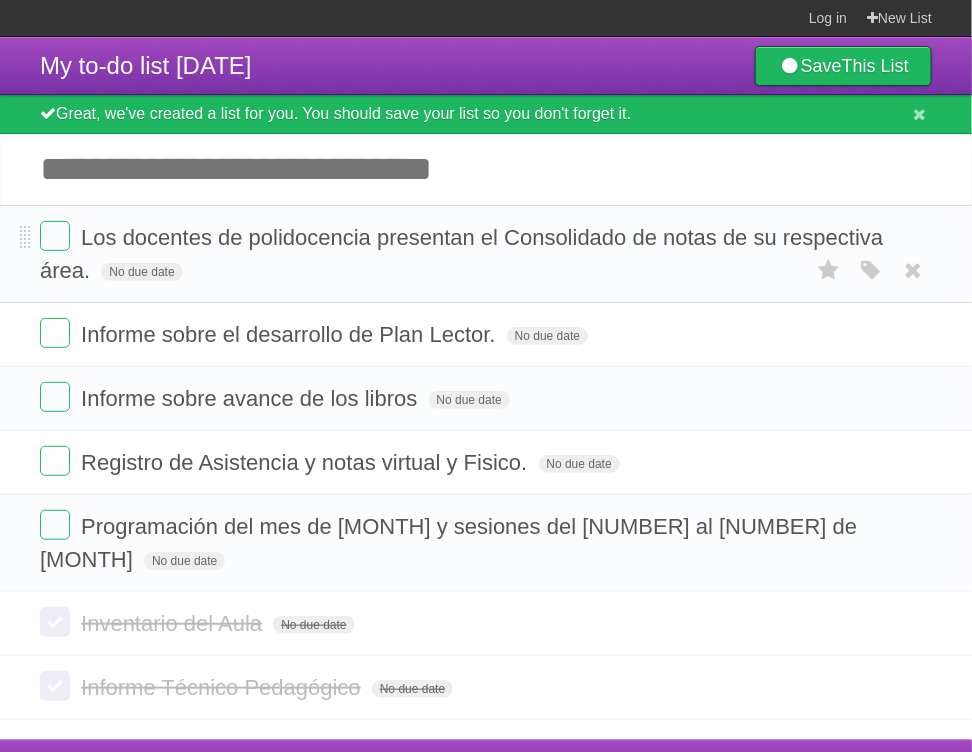 click on "White
Red
Blue
Green
Purple
Orange" at bounding box center (871, 270) 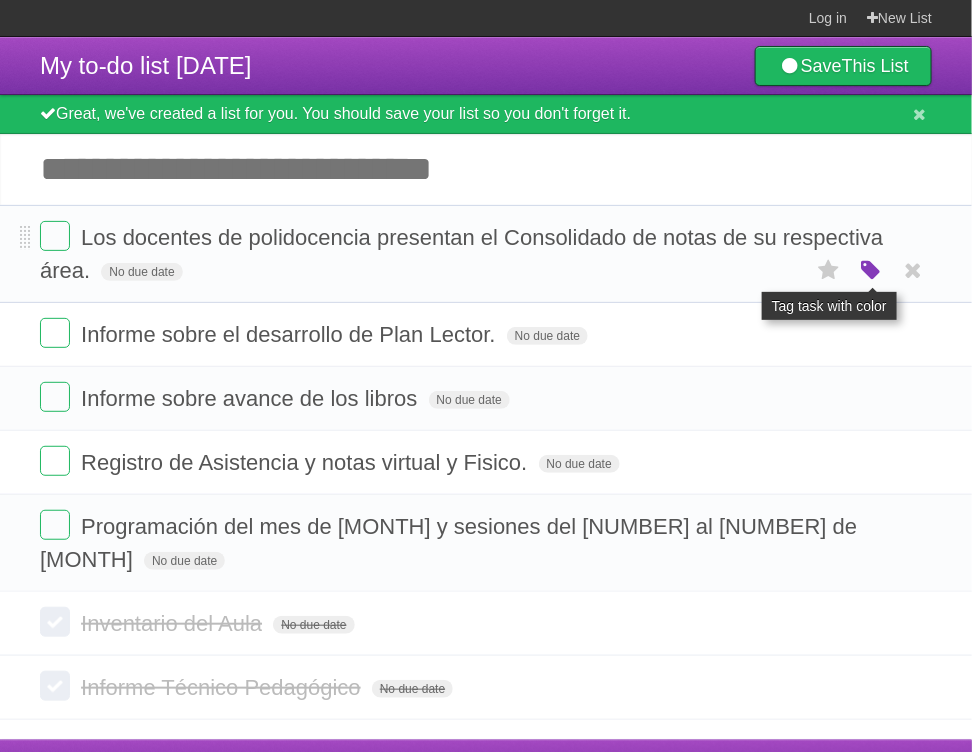 click at bounding box center (871, 271) 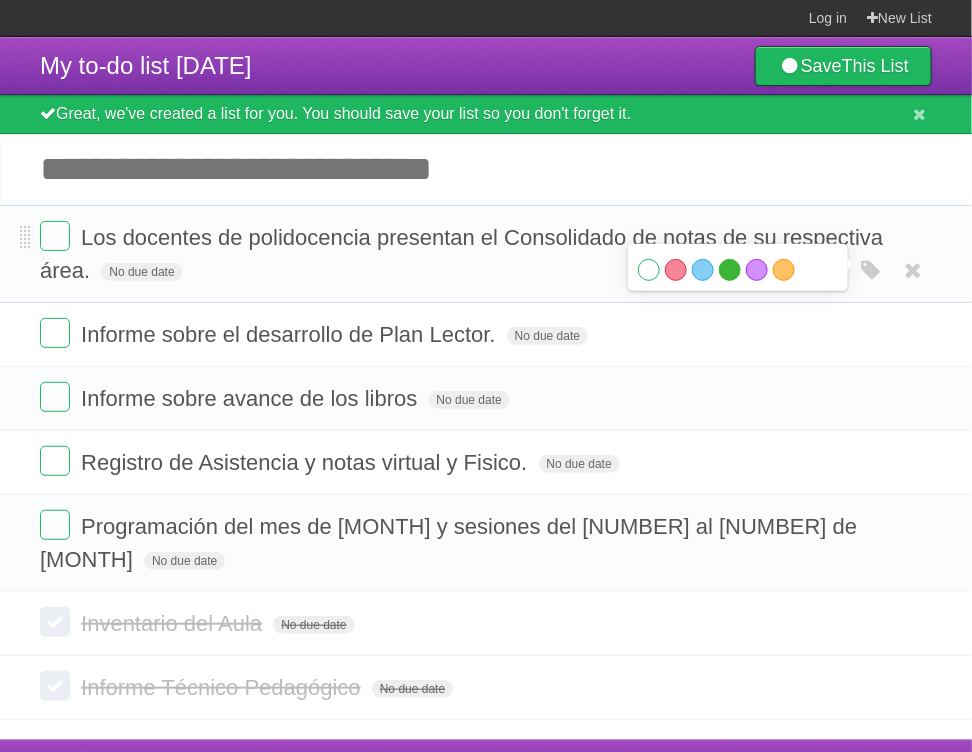 click on "Green" at bounding box center (730, 270) 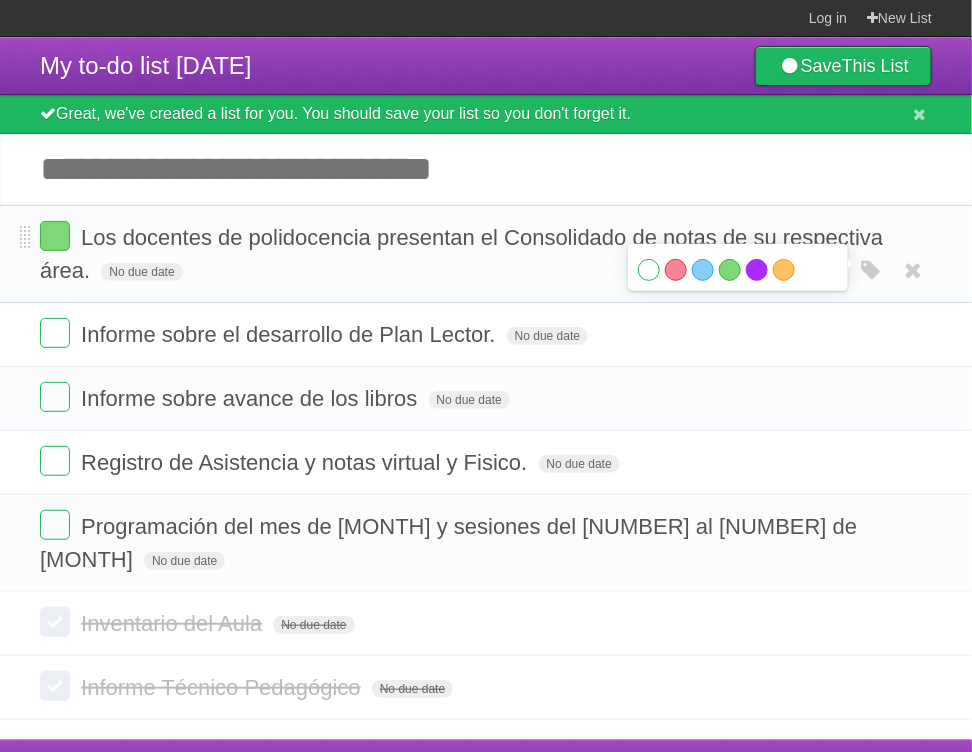 click on "Purple" at bounding box center [757, 270] 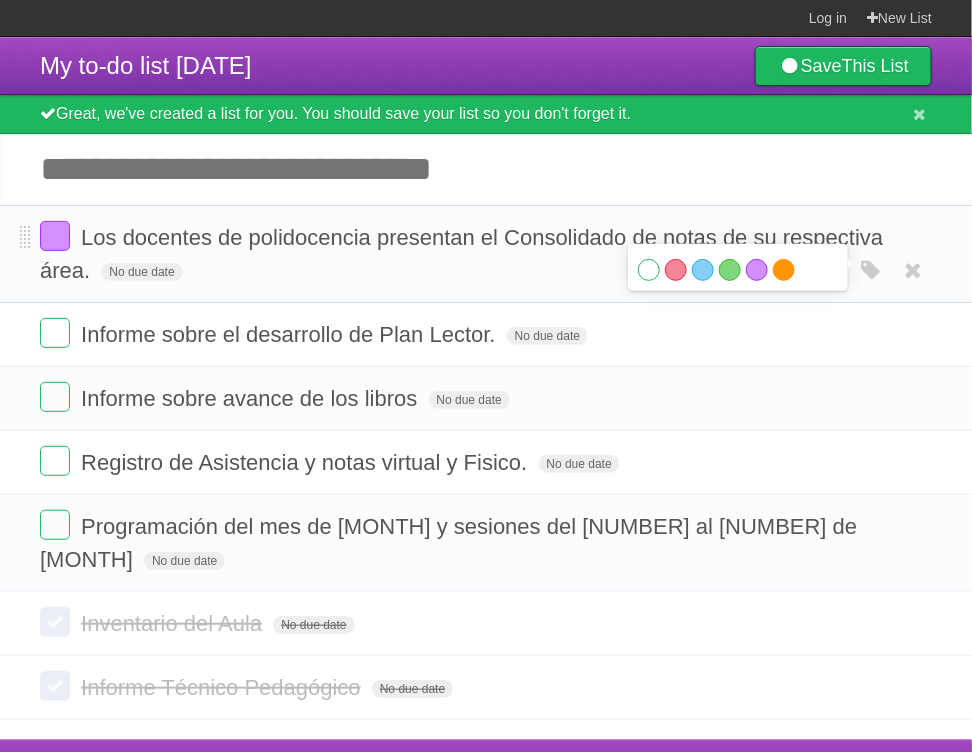 click on "Orange" at bounding box center [784, 270] 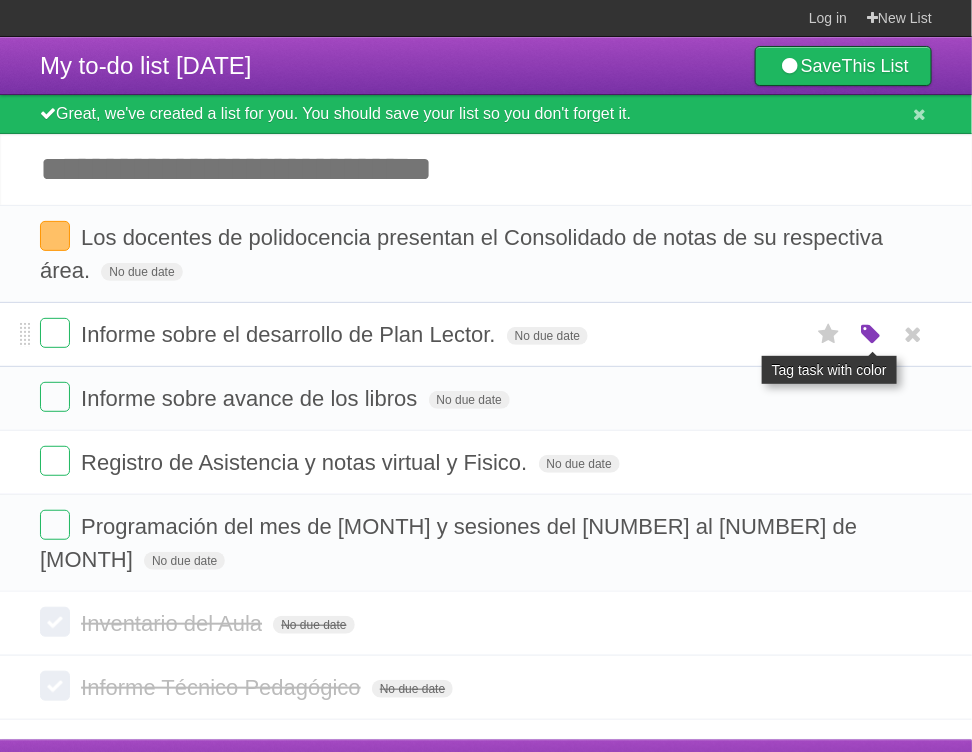 click at bounding box center [871, 335] 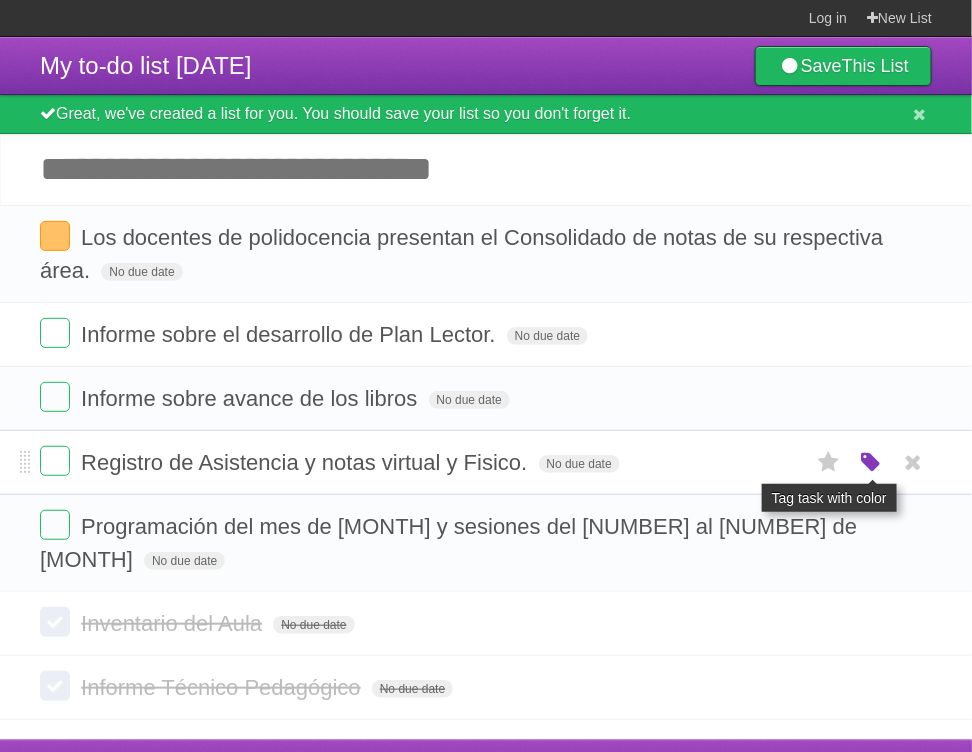 click at bounding box center (871, 463) 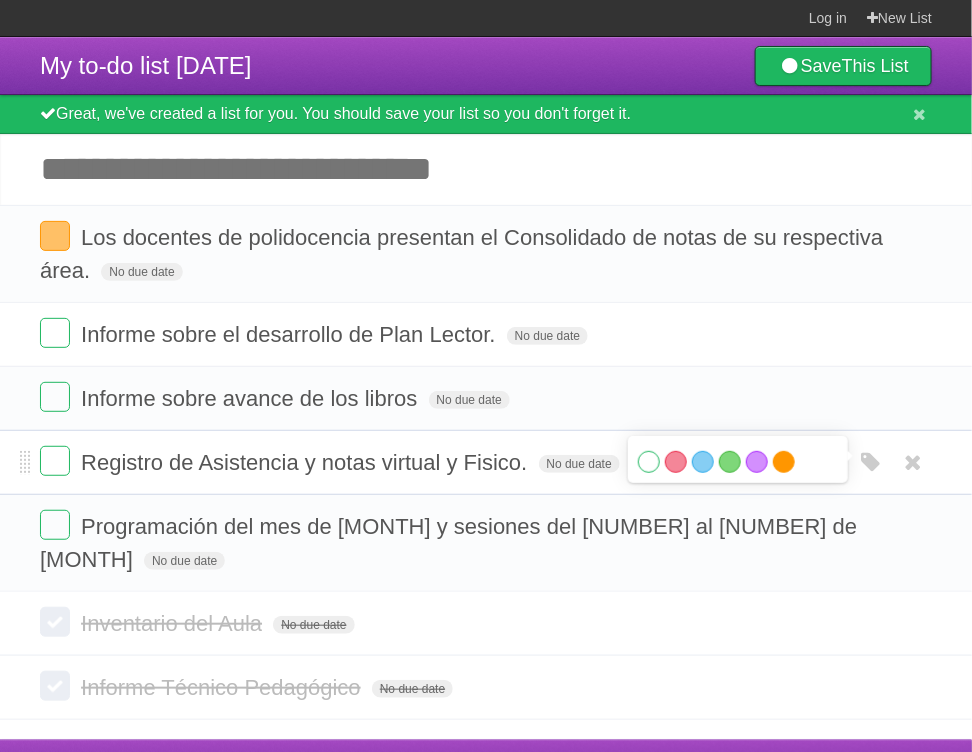 click on "Orange" at bounding box center [784, 462] 